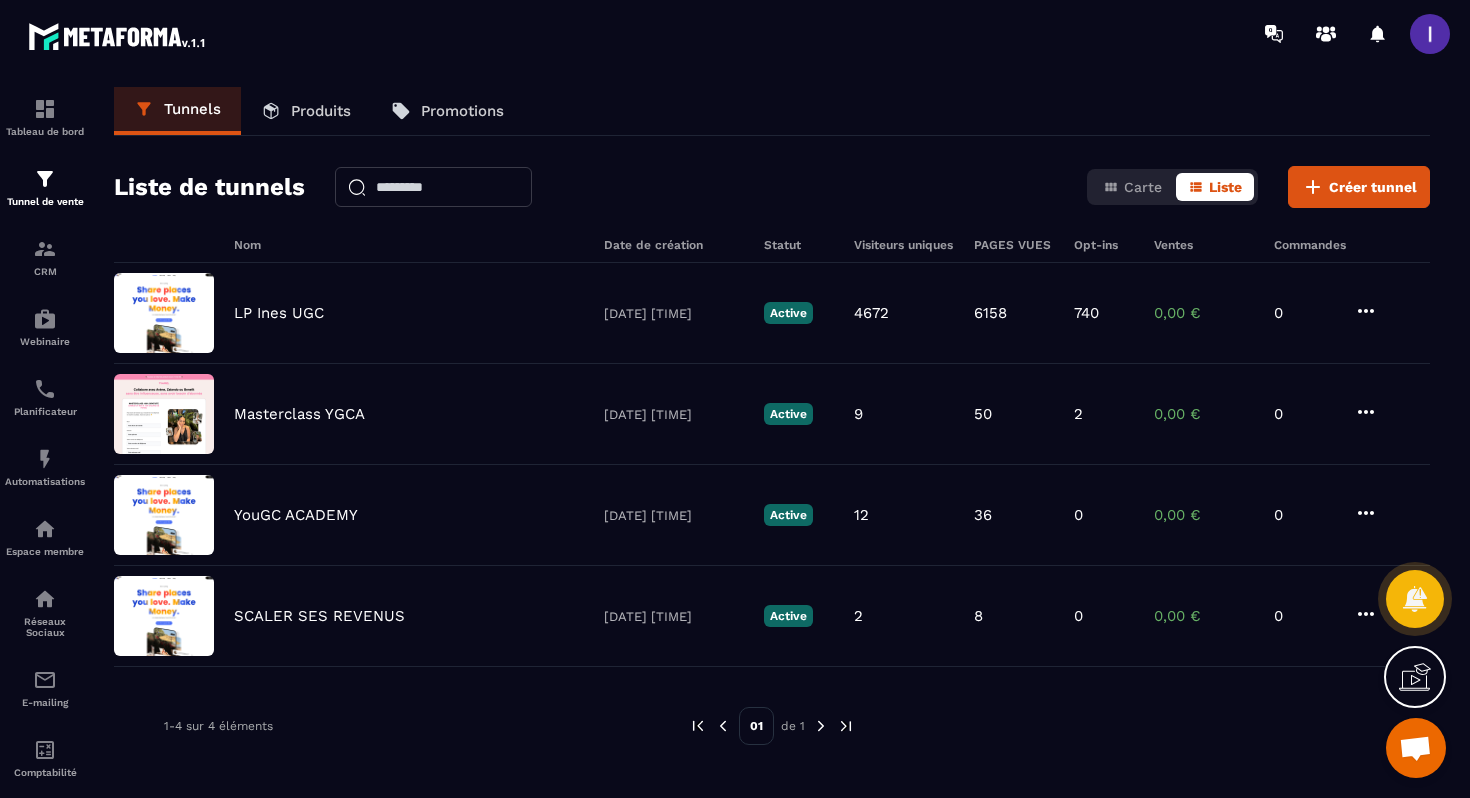 scroll, scrollTop: 0, scrollLeft: 0, axis: both 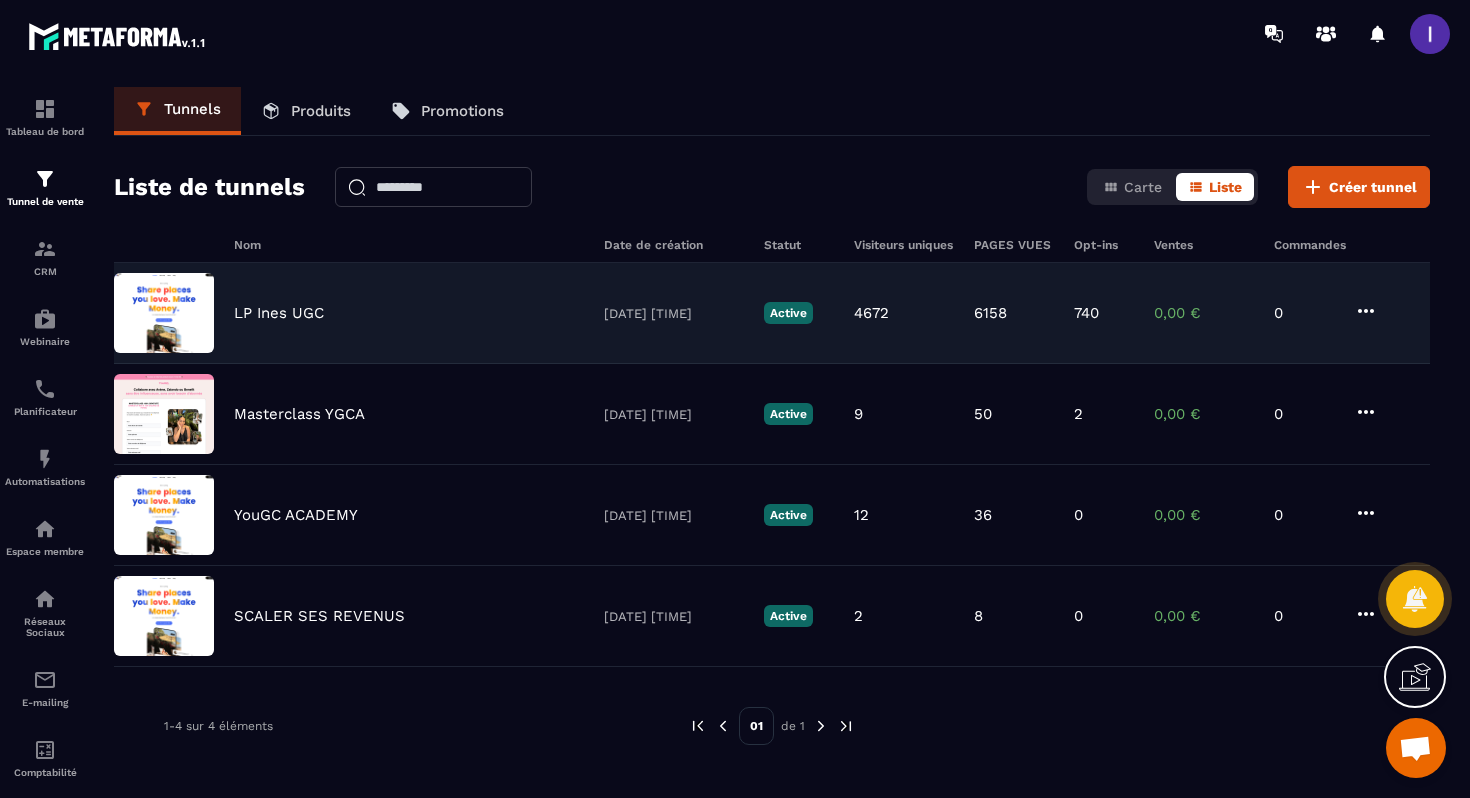 click on "LP Ines UGC" at bounding box center (279, 313) 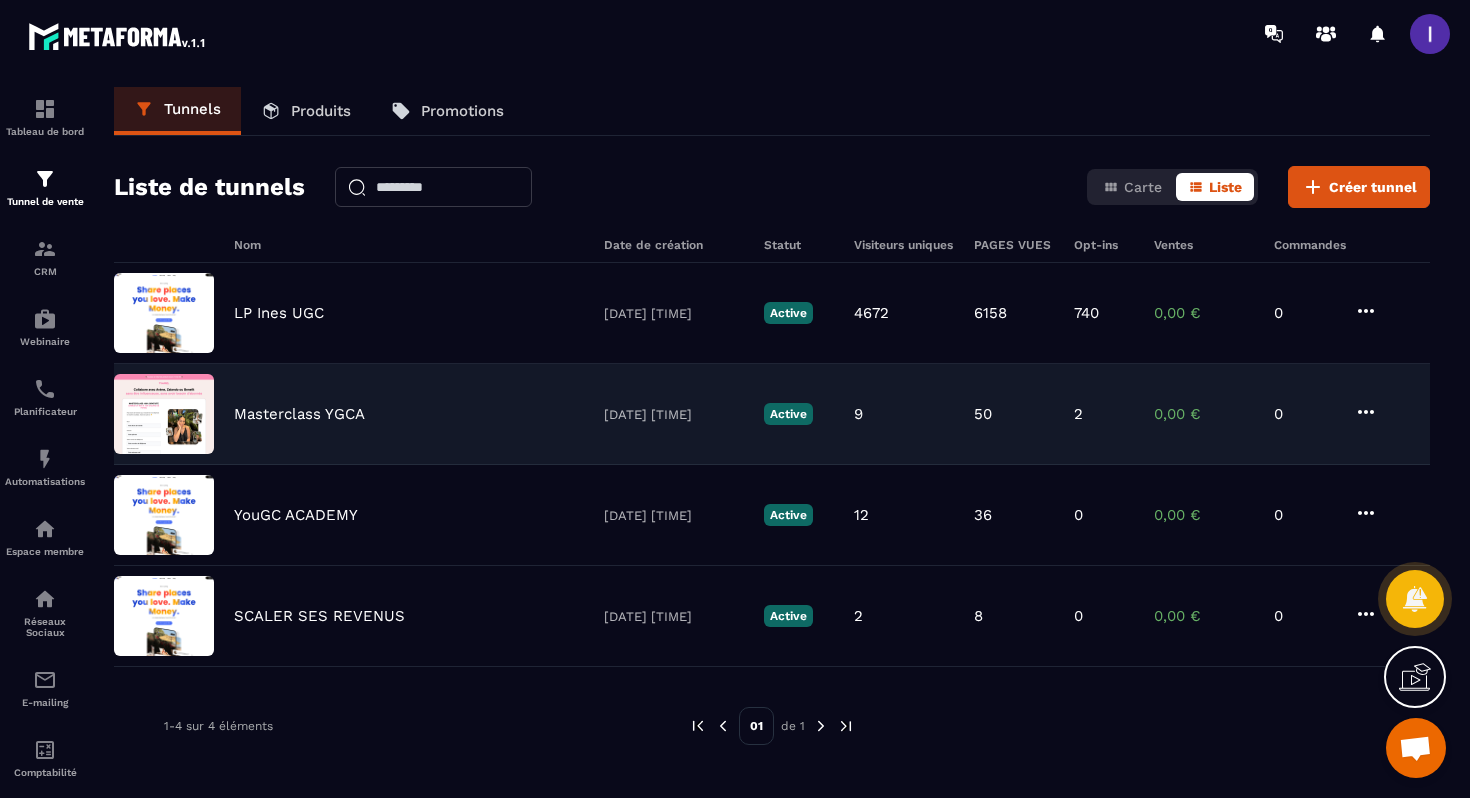 click on "Masterclass YGCA" at bounding box center [299, 414] 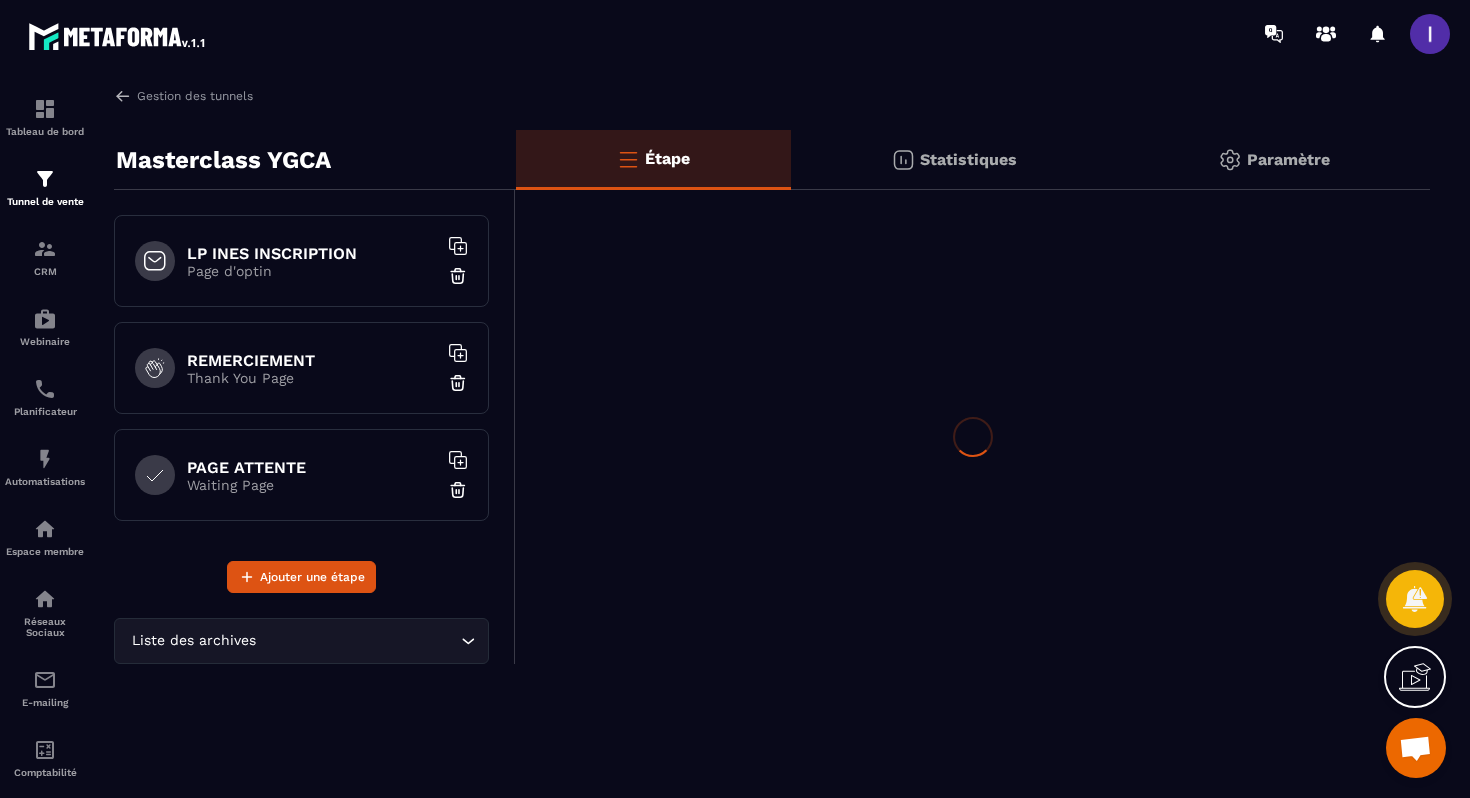 click on "PAGE ATTENTE" at bounding box center (312, 467) 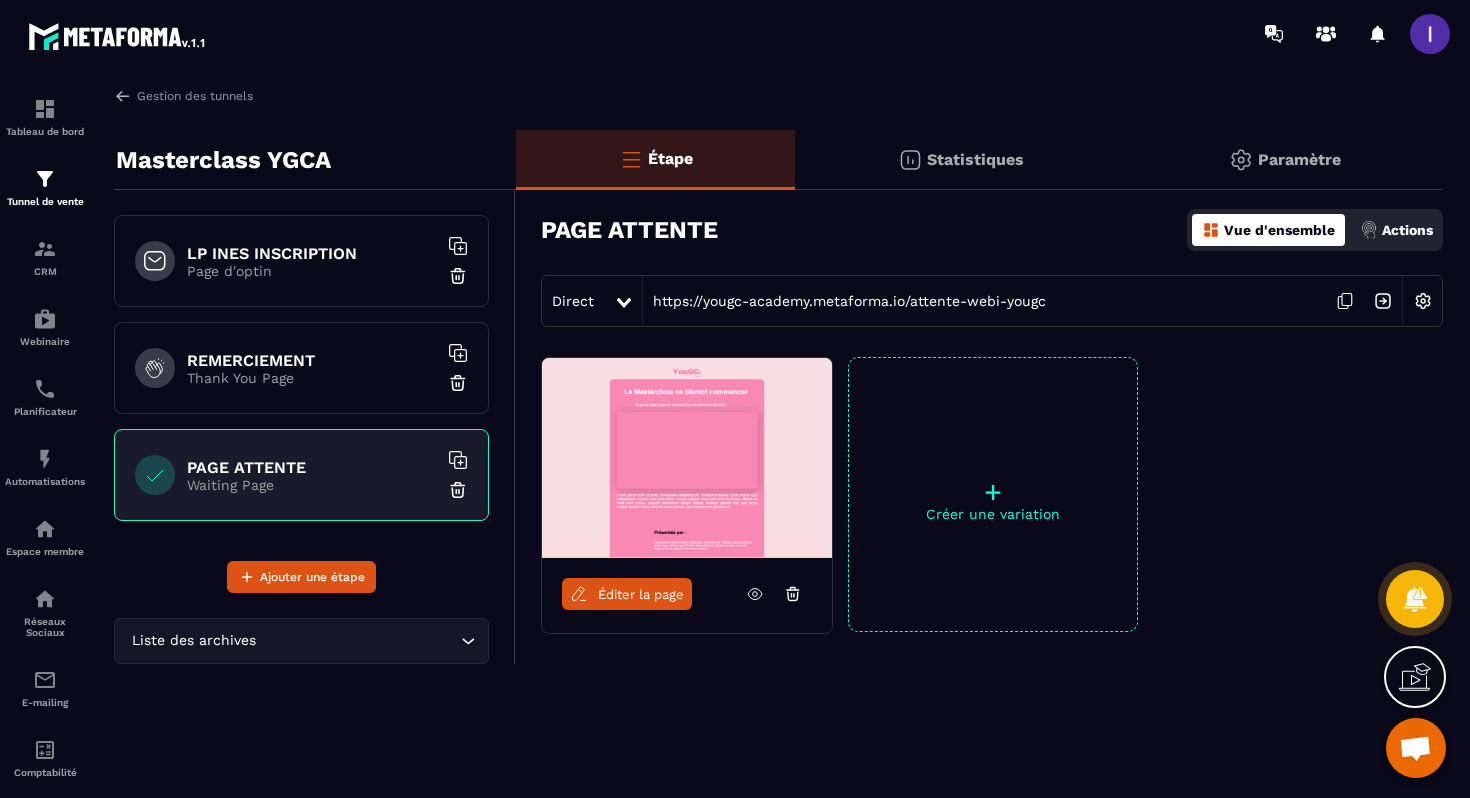 click on "REMERCIEMENT Thank You Page" at bounding box center (301, 368) 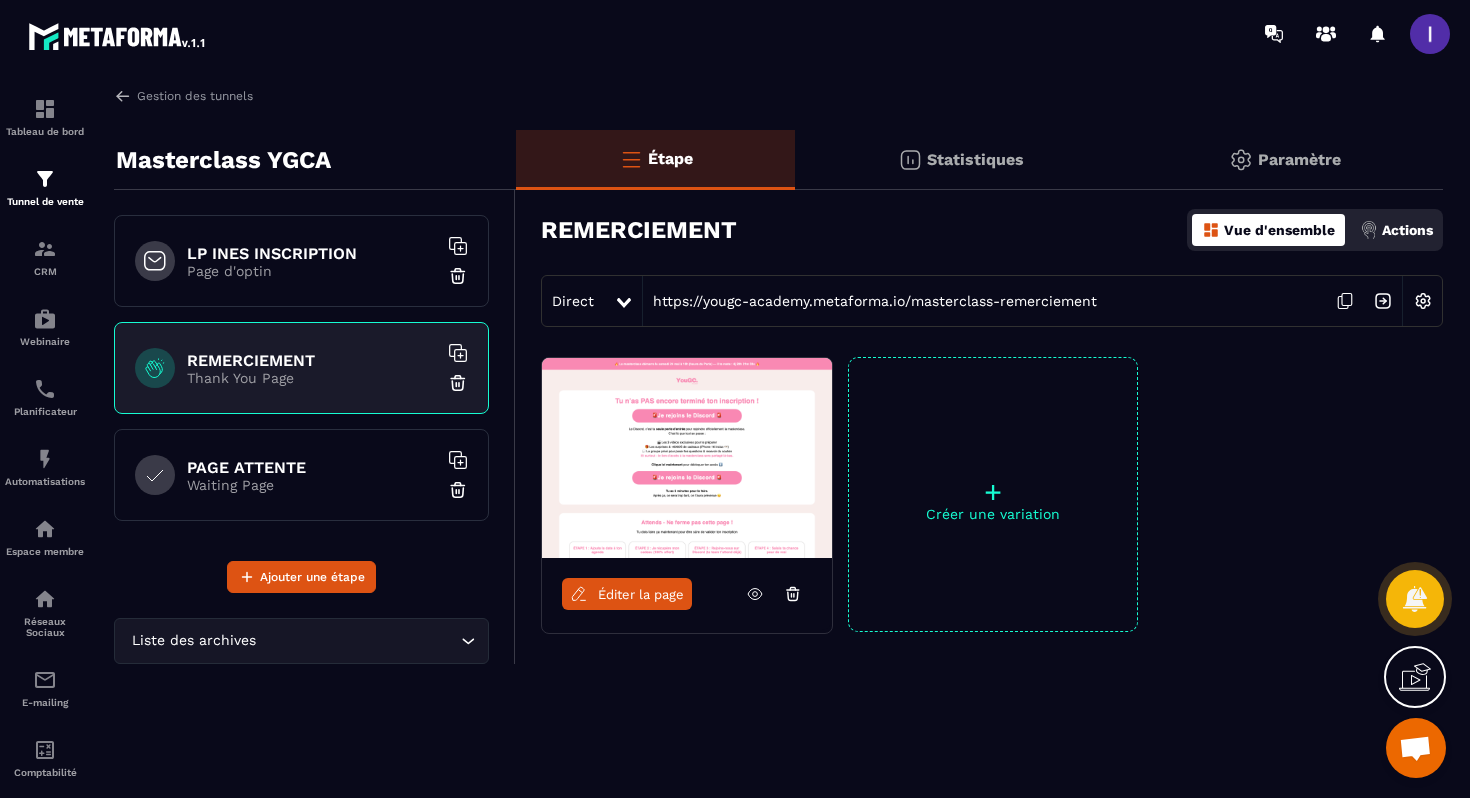 click 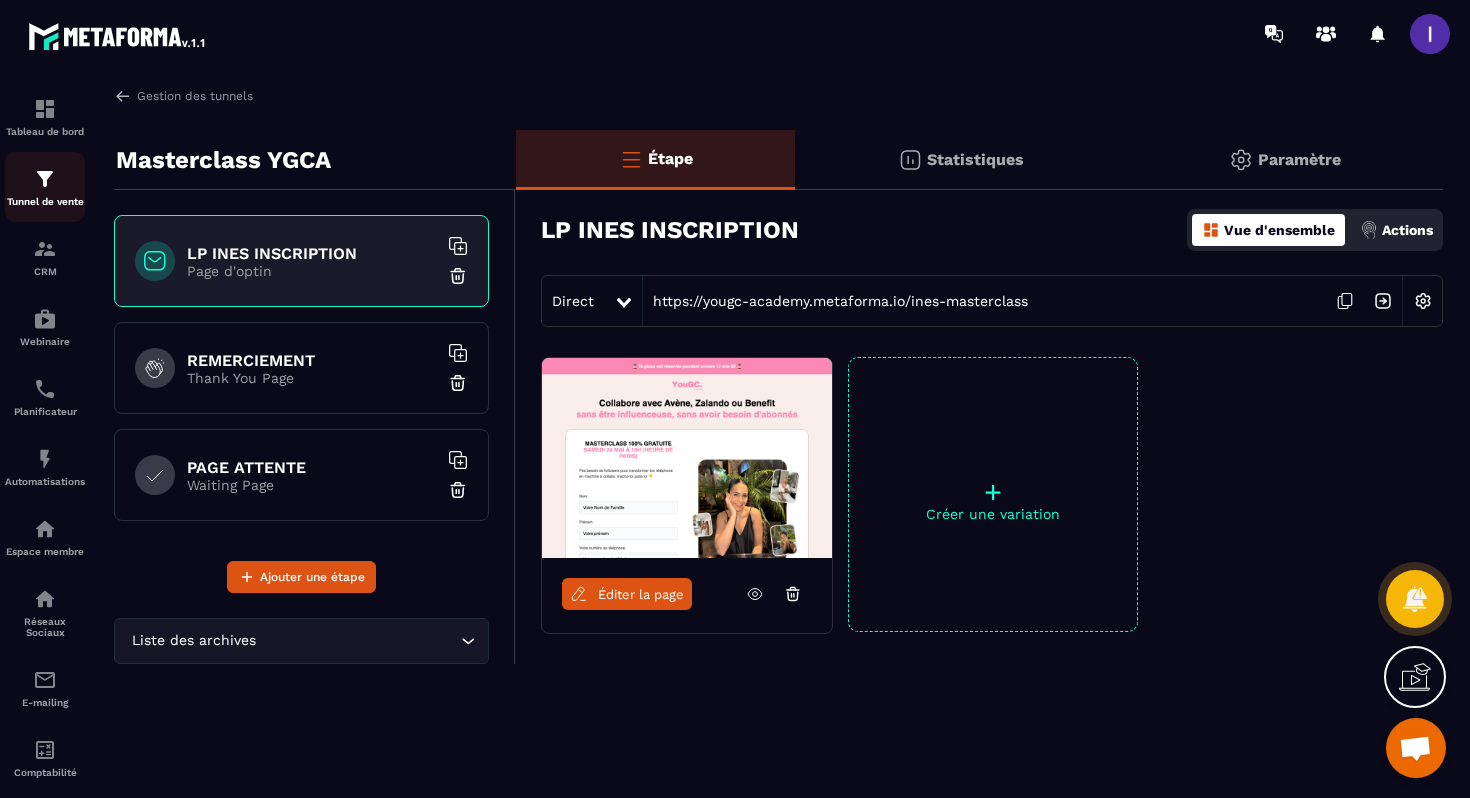 click on "Tunnel de vente" at bounding box center [45, 201] 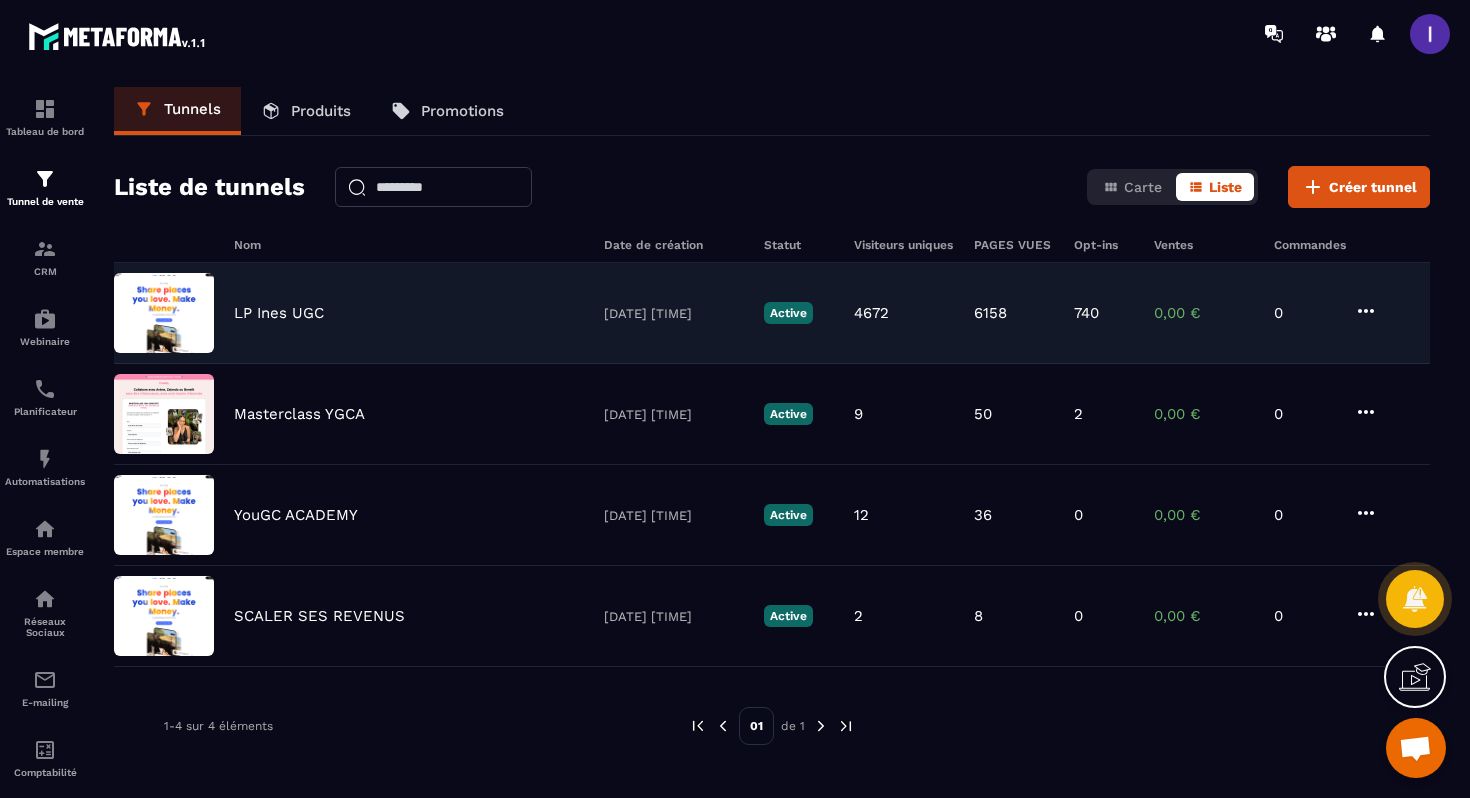 click on "LP Ines UGC [DATE] [TIME] Active 4672 6158 740 0,00 € 0" 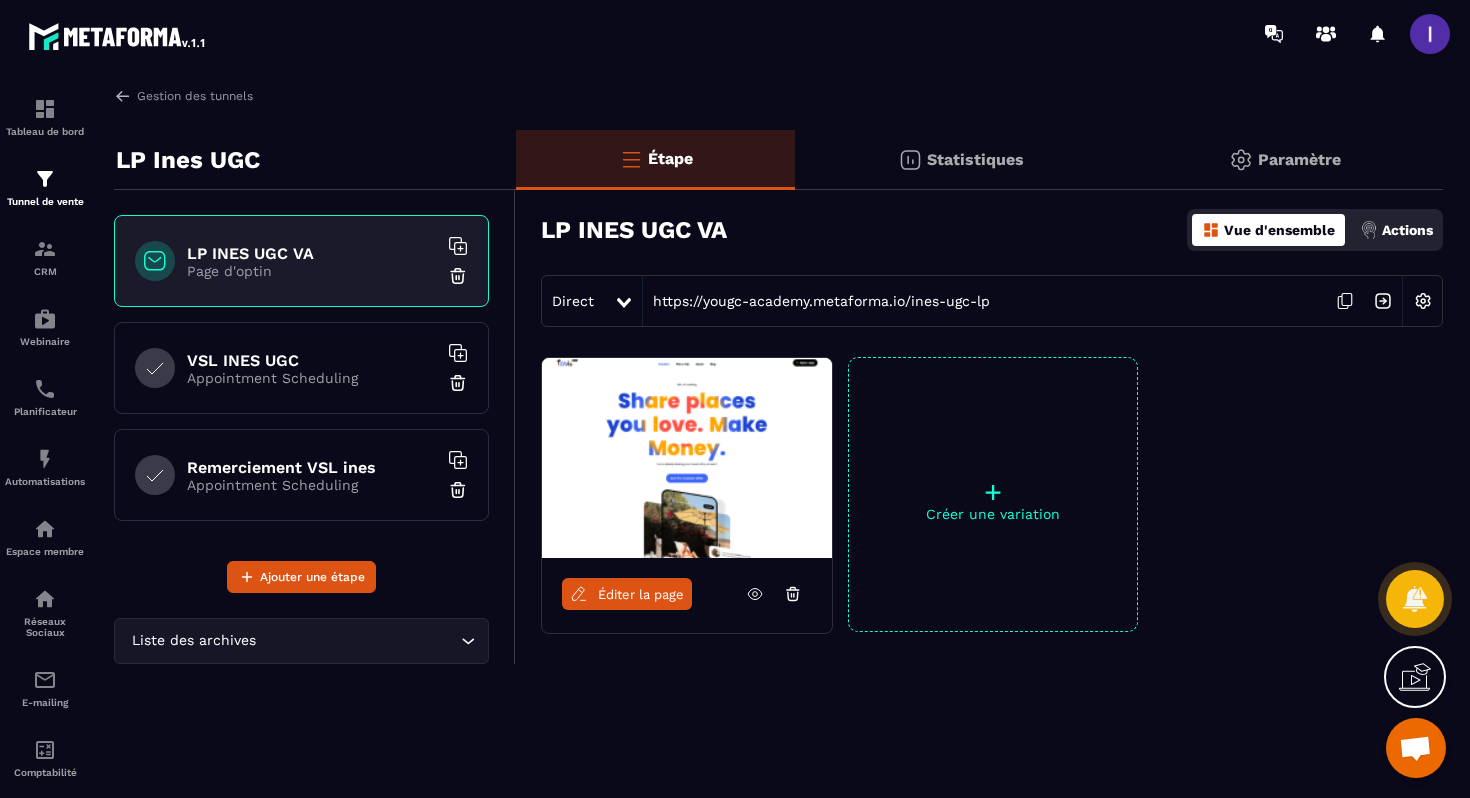 click on "Appointment Scheduling" at bounding box center [312, 378] 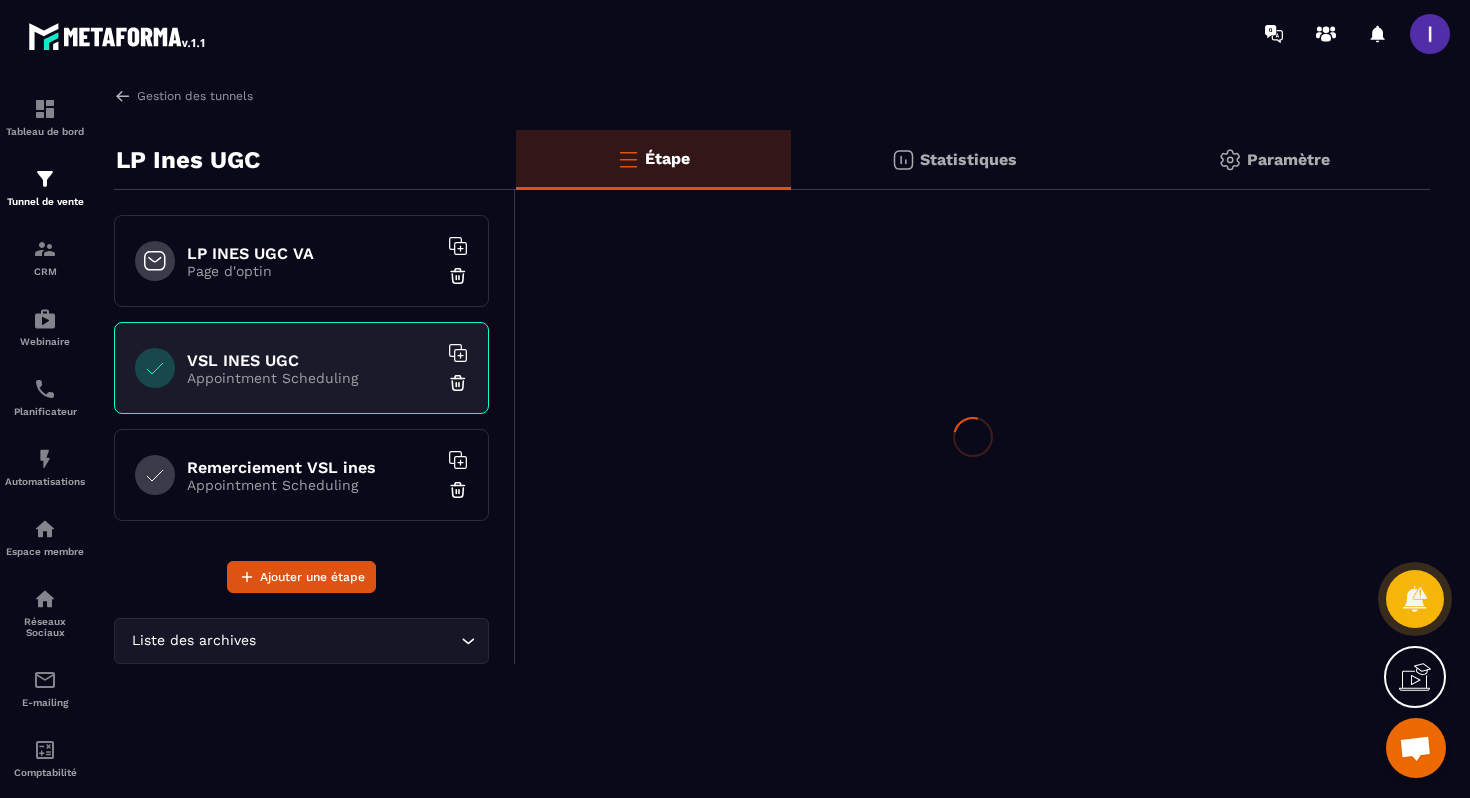 click on "LP INES UGC VA Page d'optin" at bounding box center [301, 261] 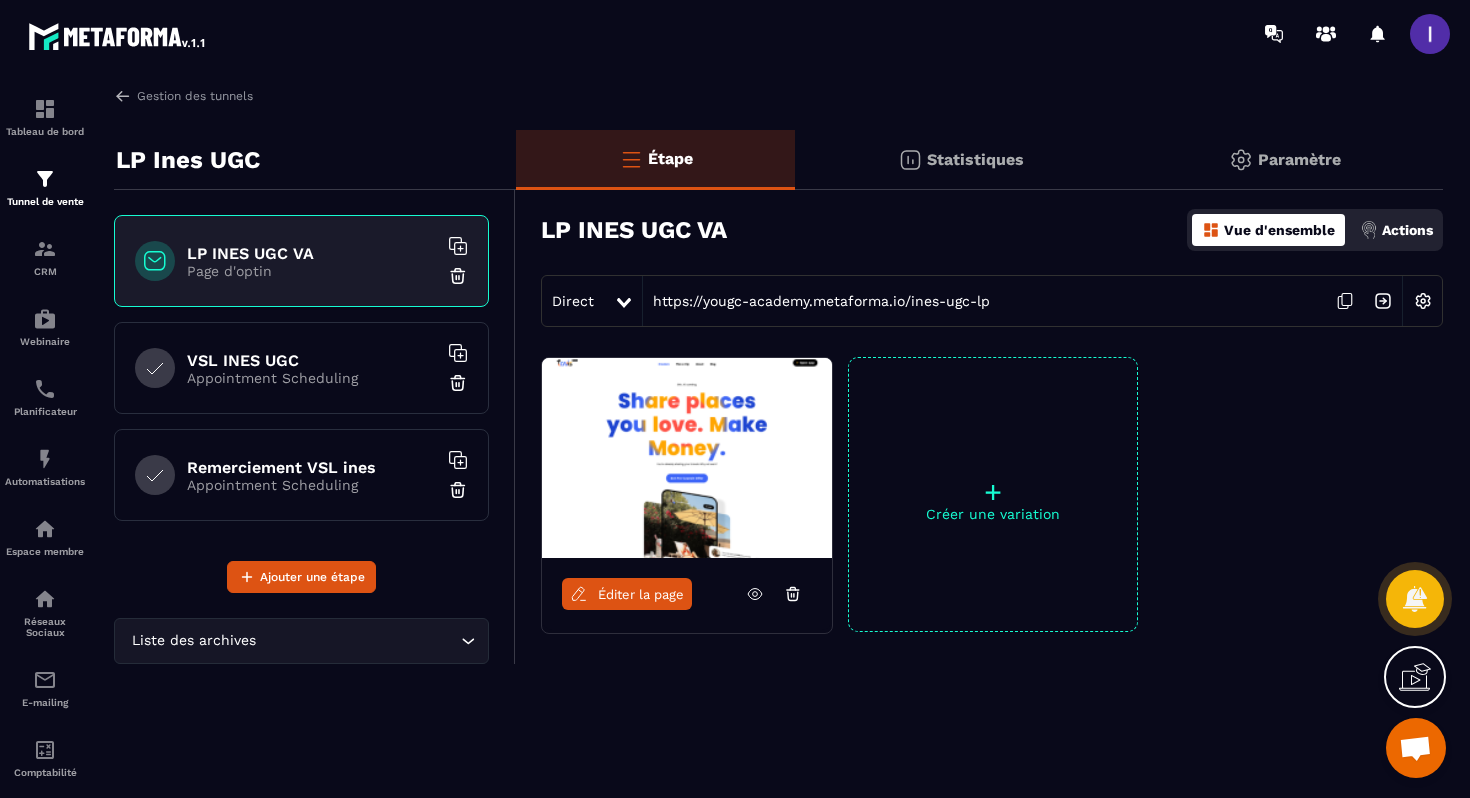 click on "Appointment Scheduling" at bounding box center [312, 378] 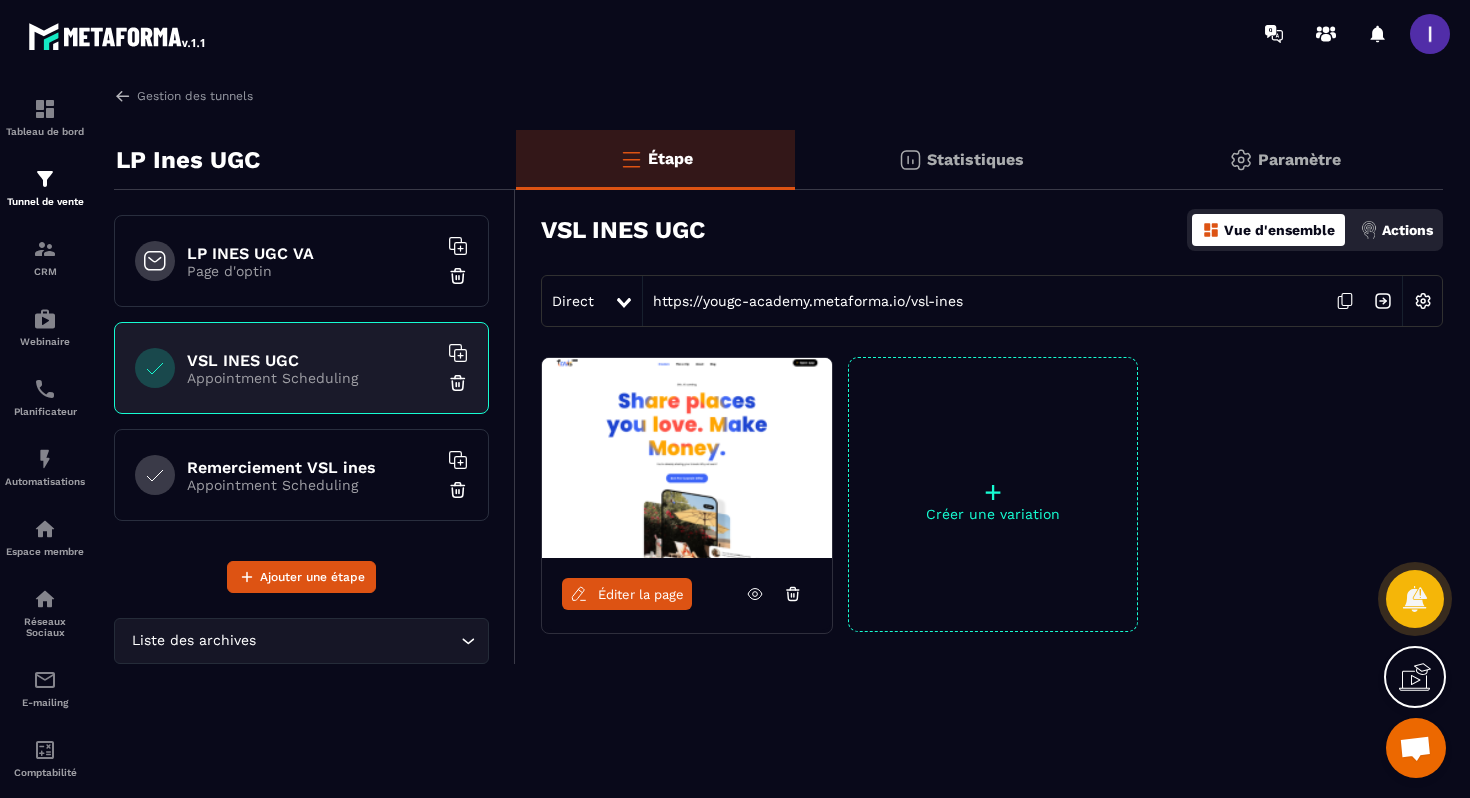 click on "Appointment Scheduling" at bounding box center (312, 485) 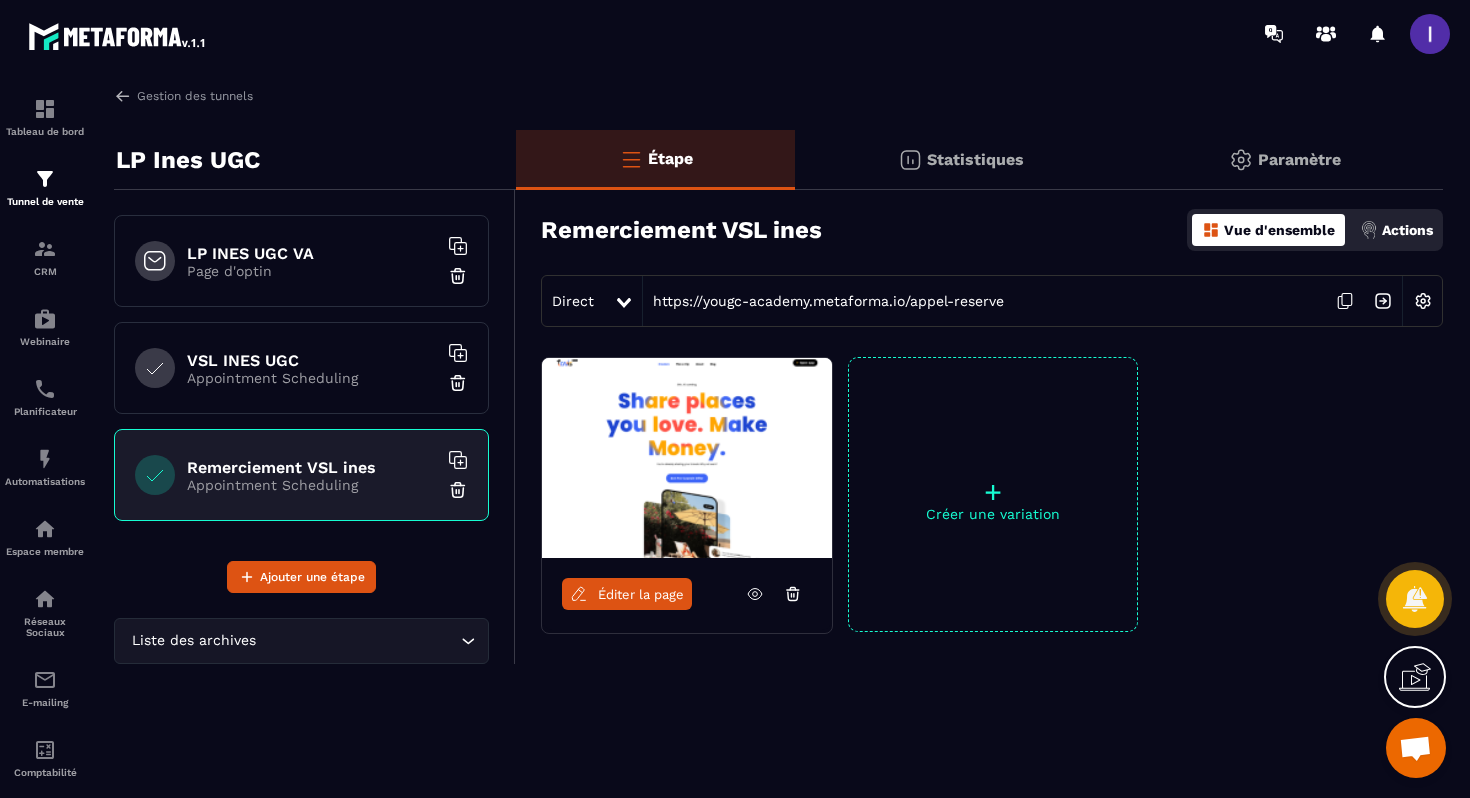 click 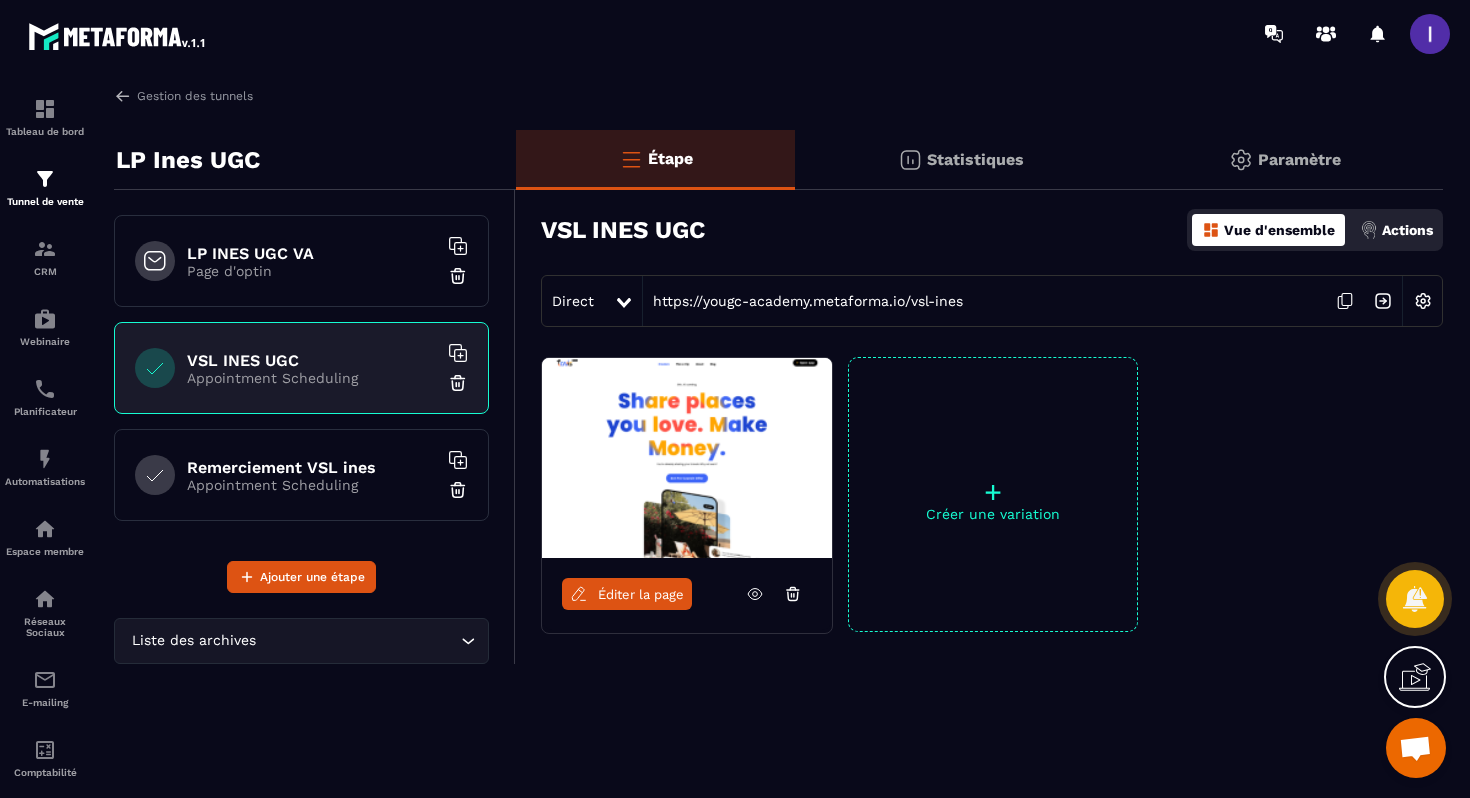 click on "Appointment Scheduling" at bounding box center (312, 485) 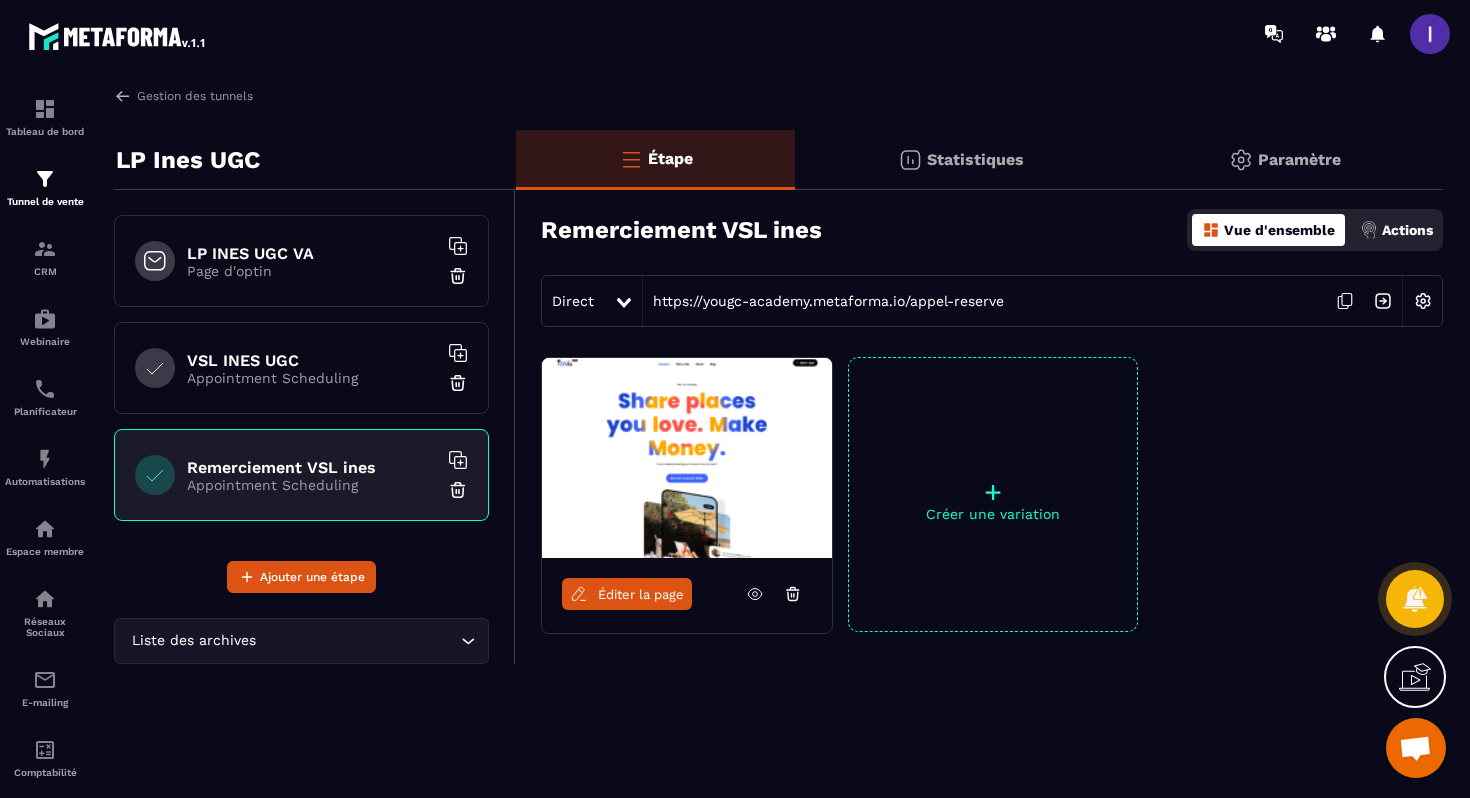 click 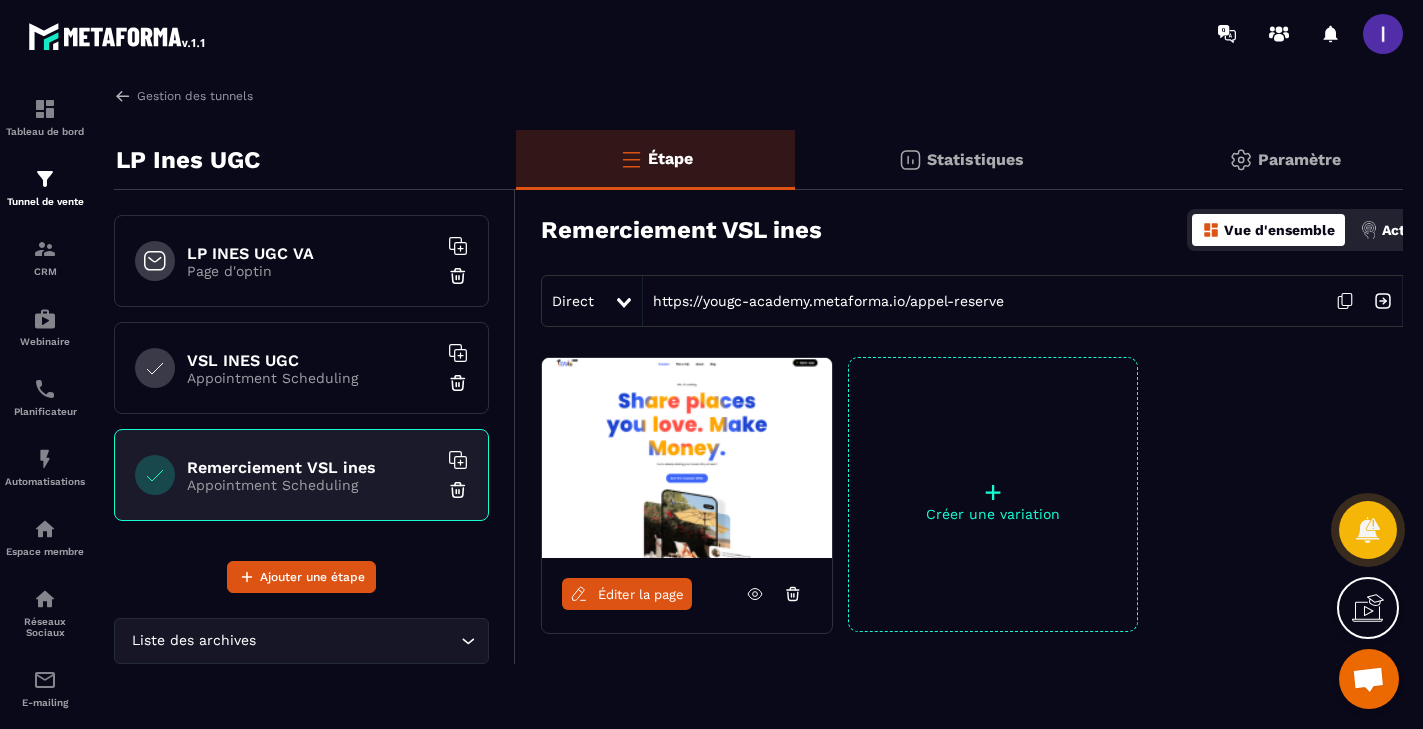 click on "VSL INES UGC Appointment Scheduling" at bounding box center (301, 368) 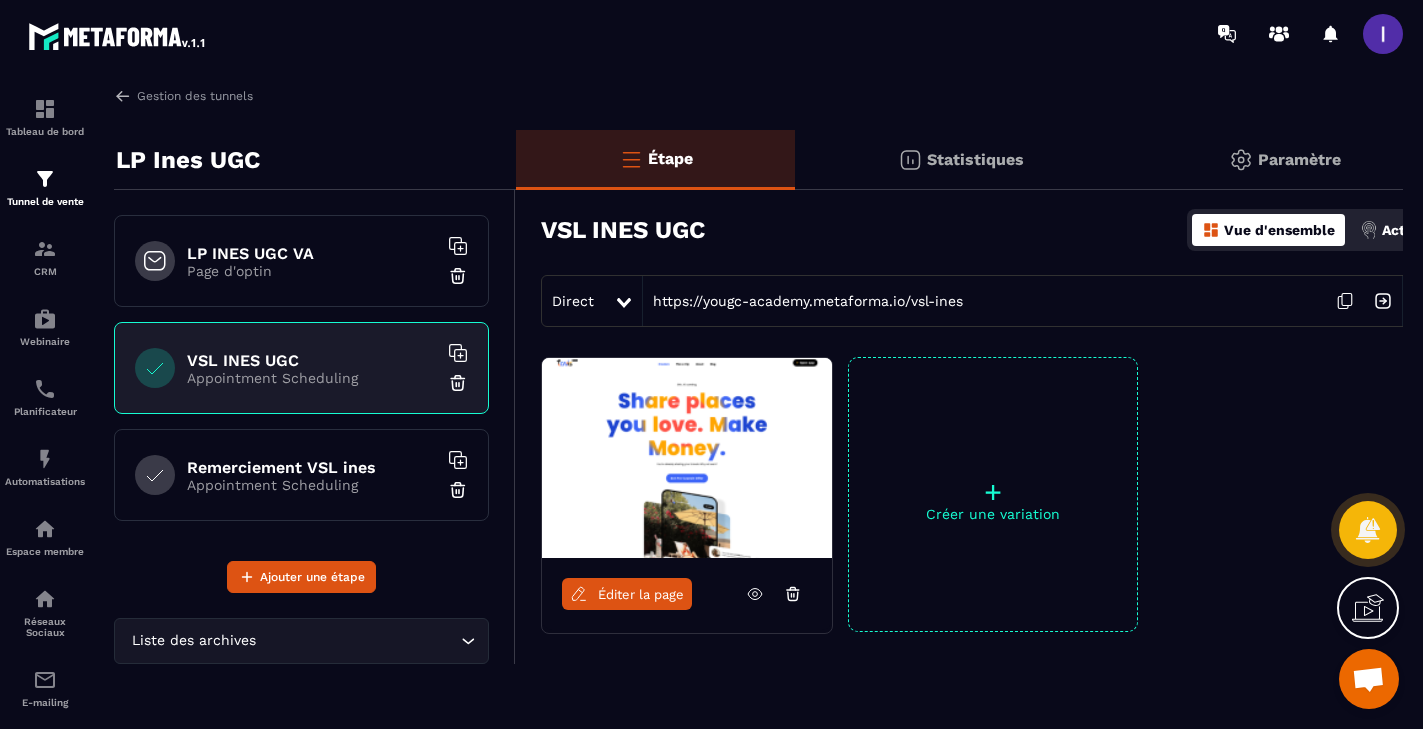 click 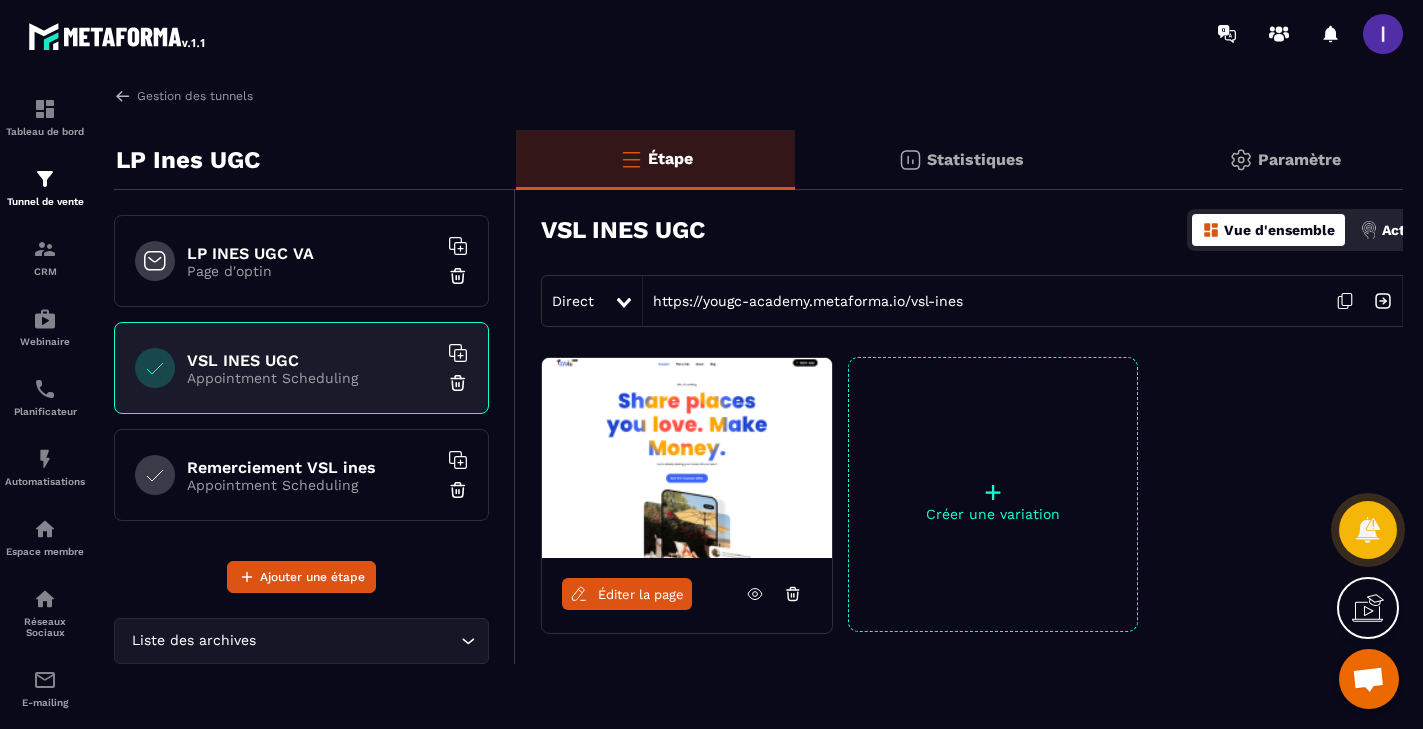 click on "Appointment Scheduling" at bounding box center [312, 485] 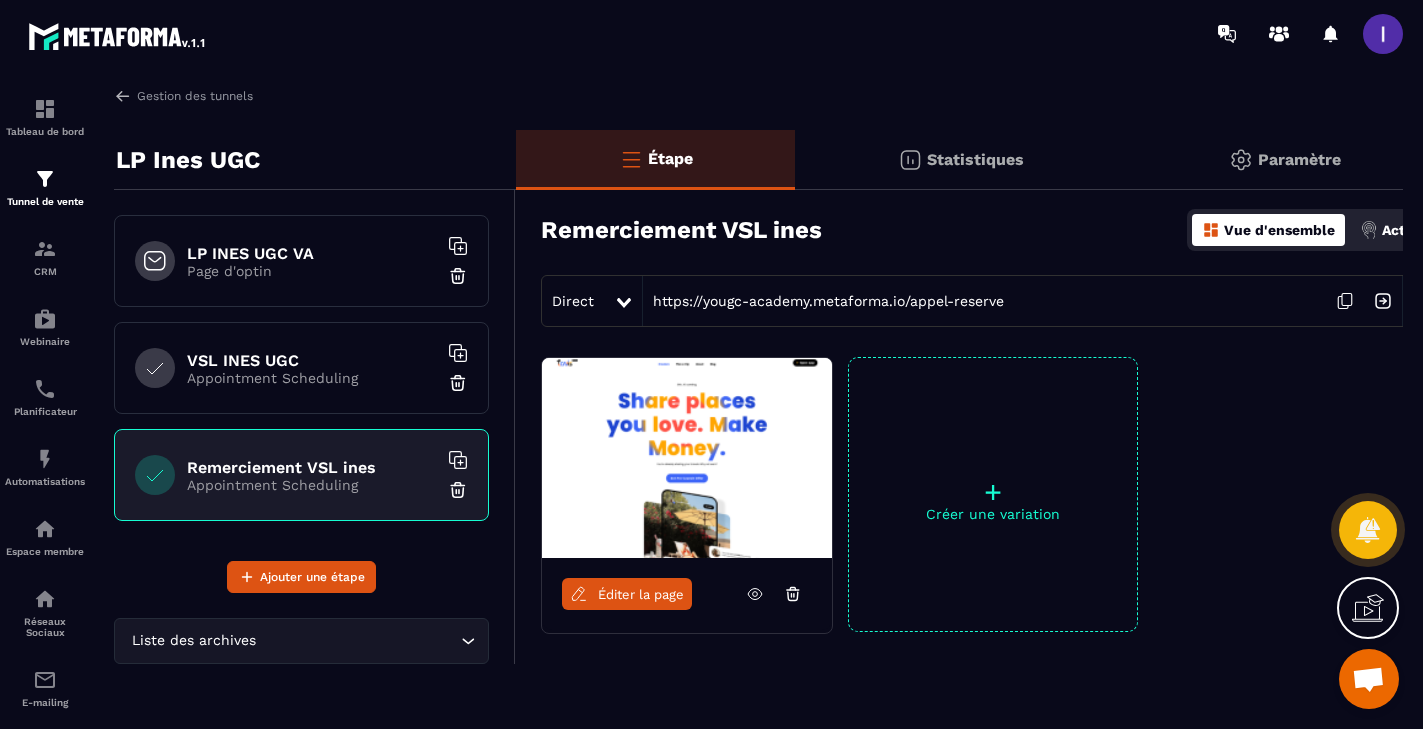 click 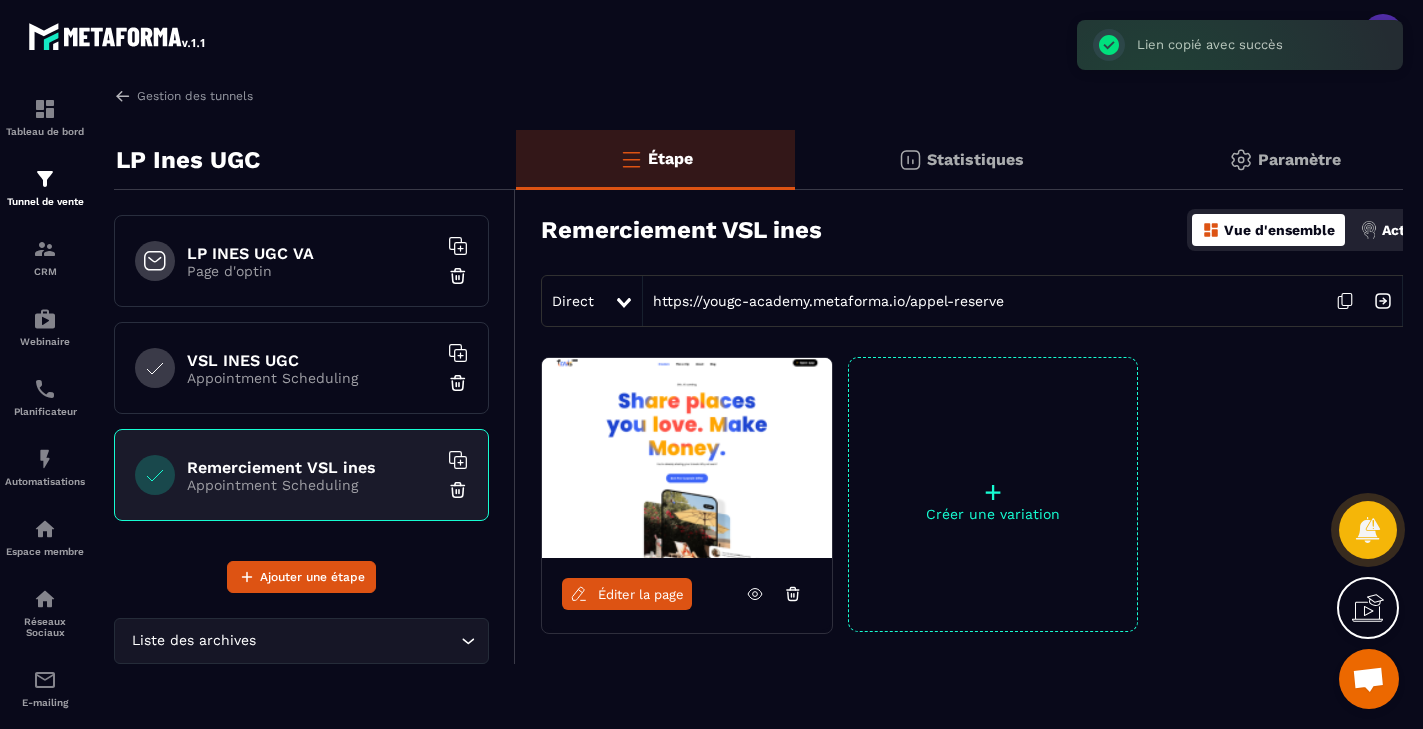 click on "Page d'optin" at bounding box center (312, 271) 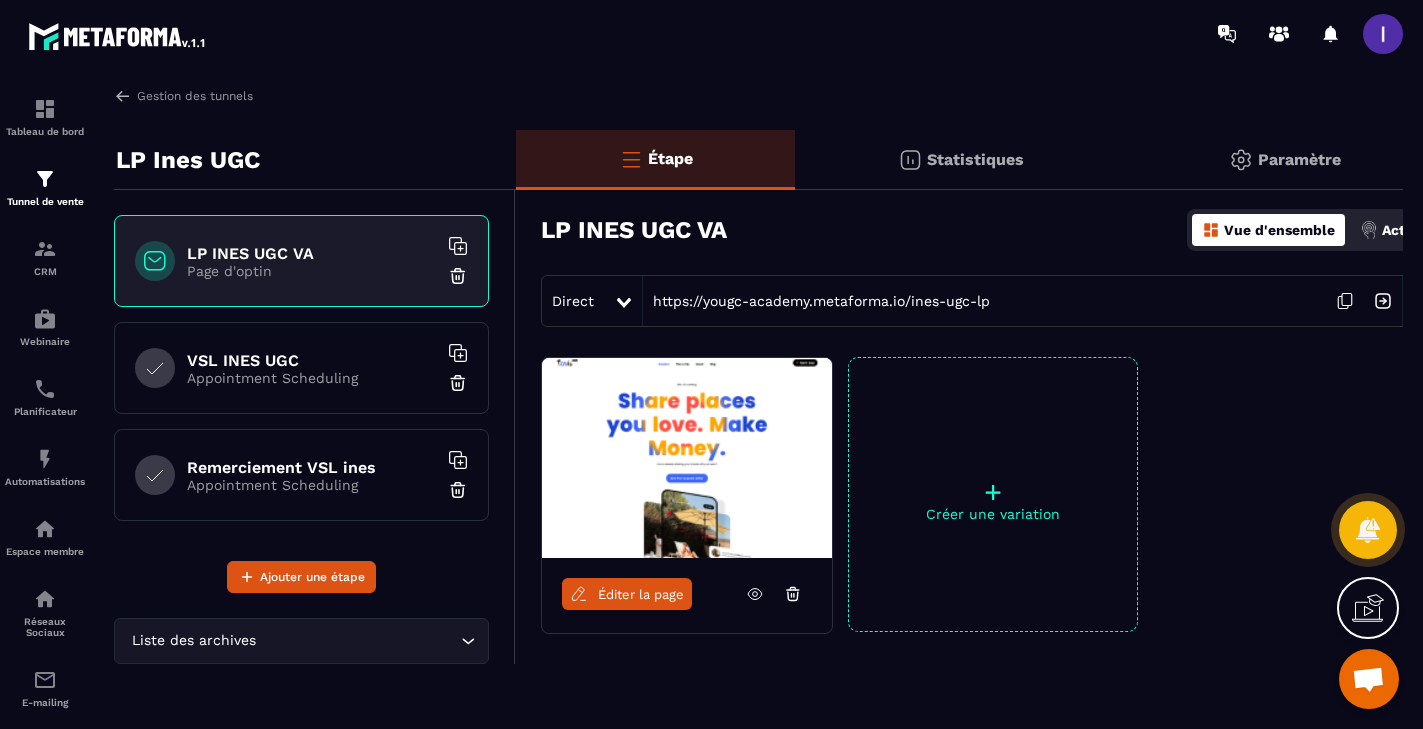 click on "Éditer la page" at bounding box center (641, 594) 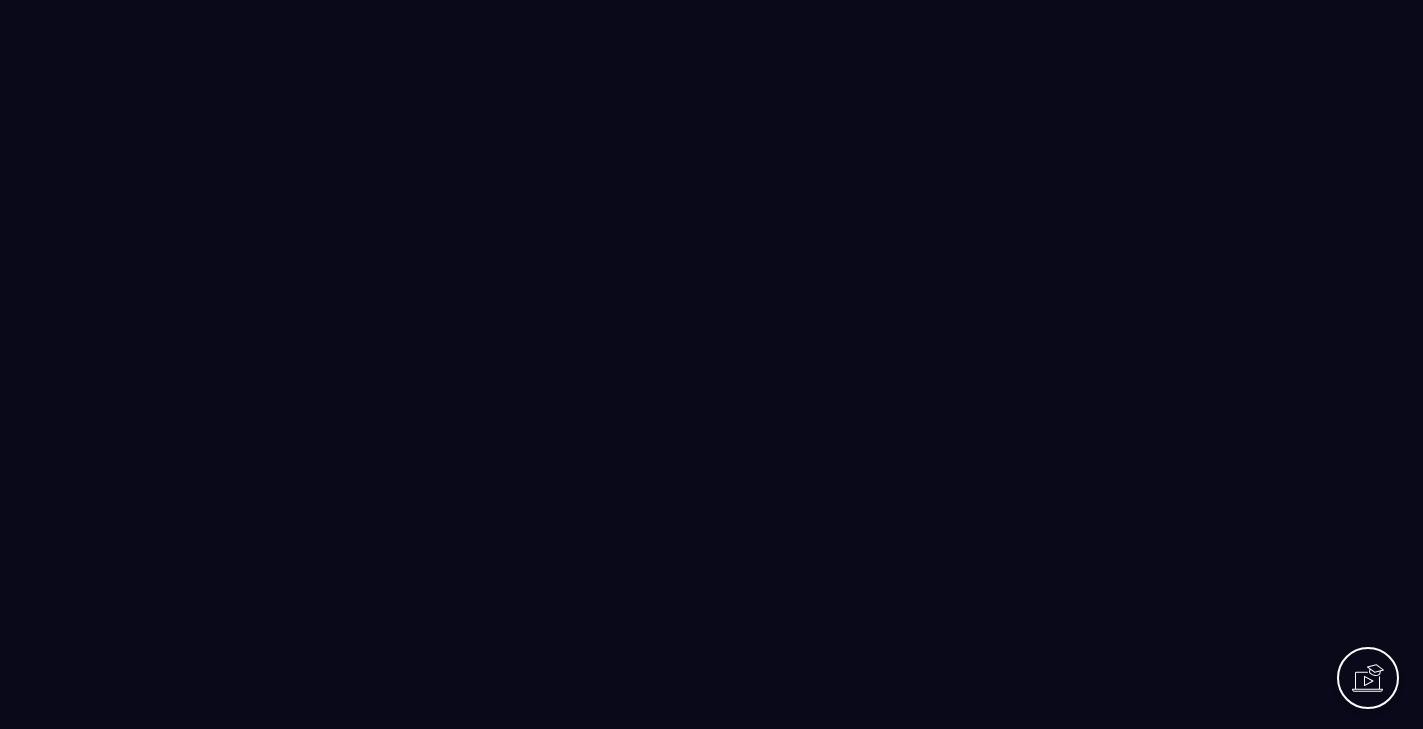 scroll, scrollTop: 0, scrollLeft: 0, axis: both 